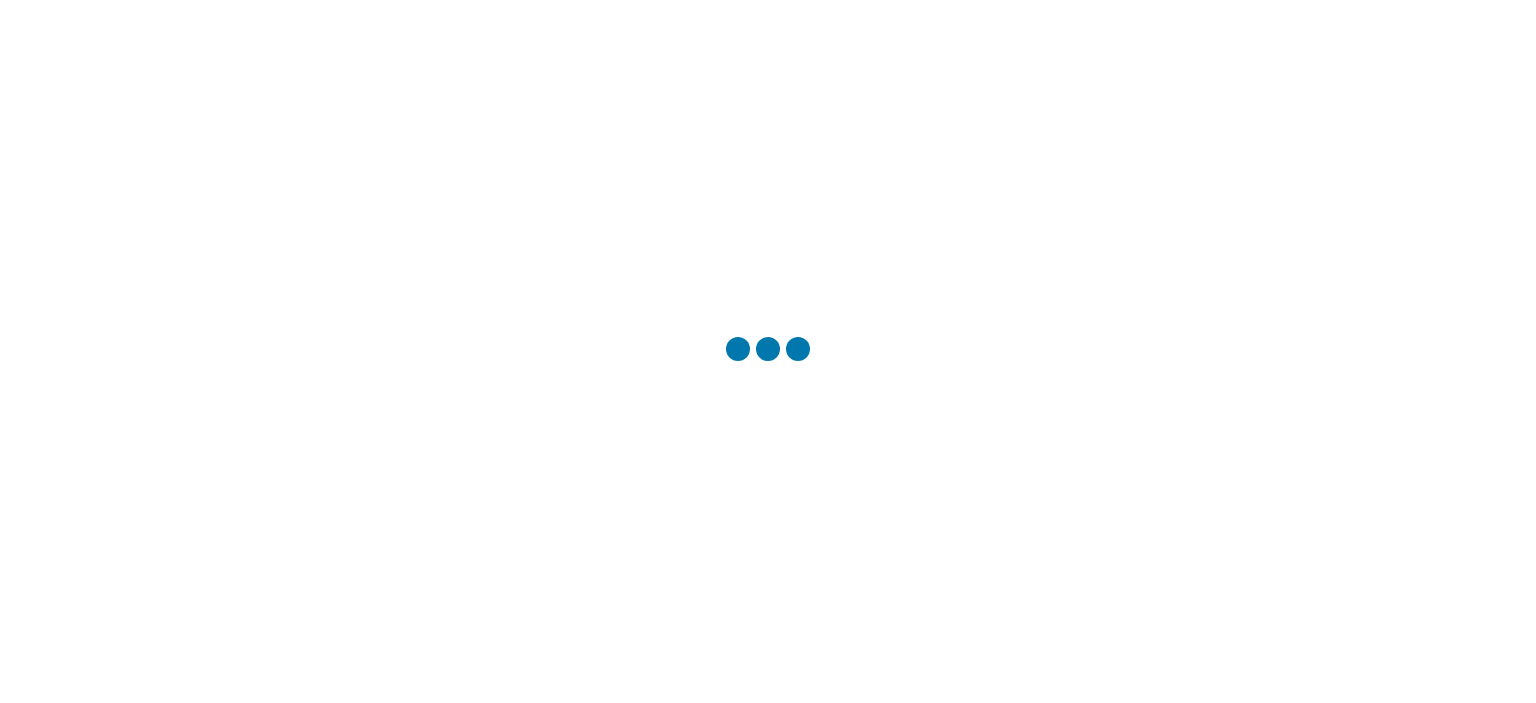 scroll, scrollTop: 0, scrollLeft: 0, axis: both 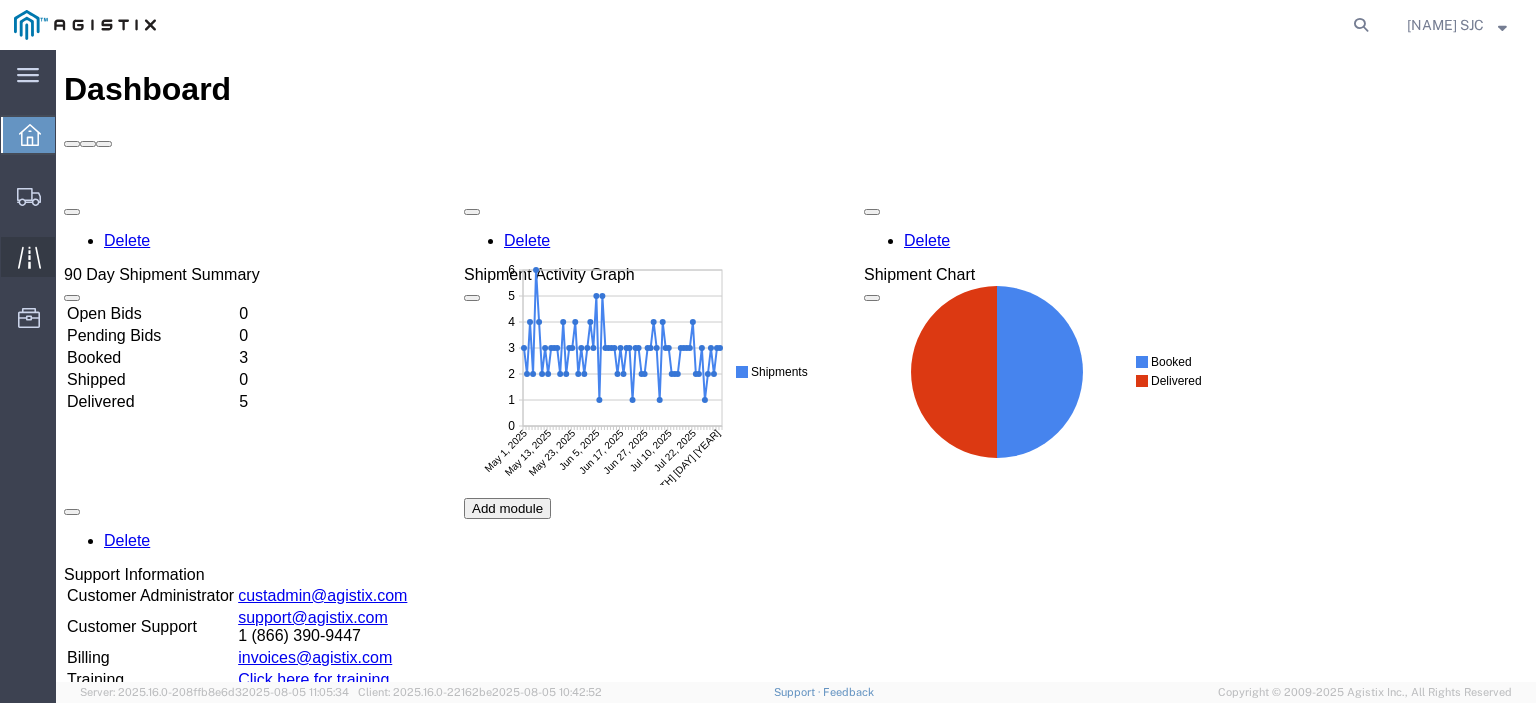 click 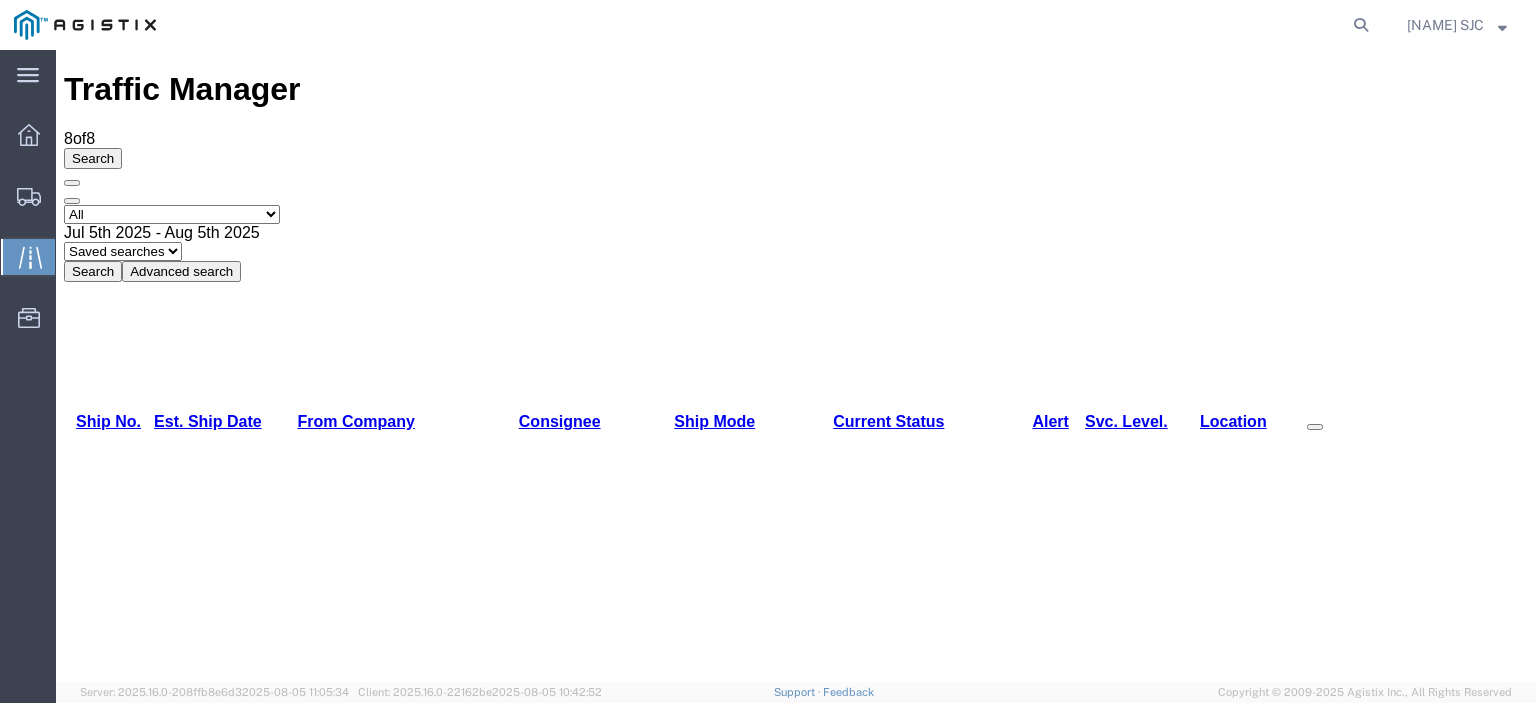 click on "56405267" at bounding box center [99, 1120] 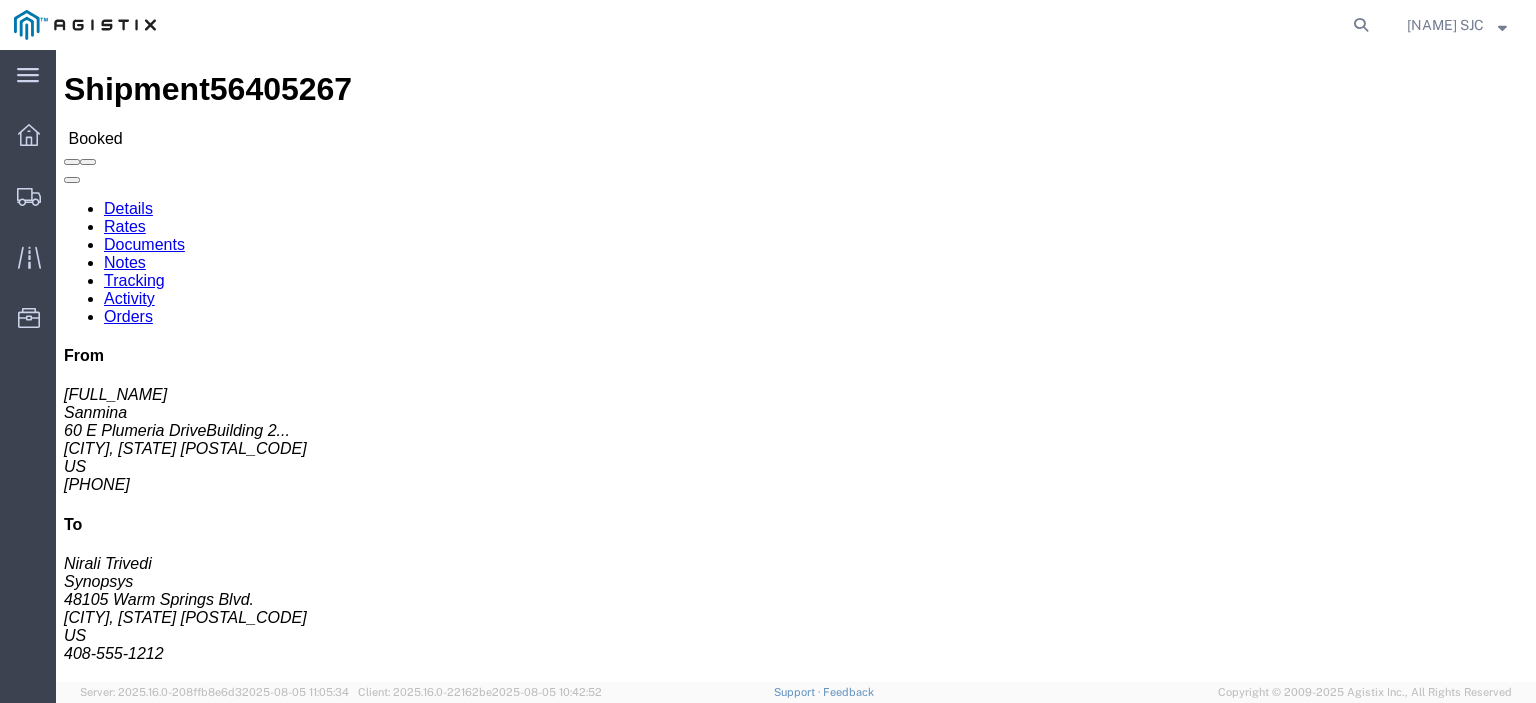 click on "Tracking" 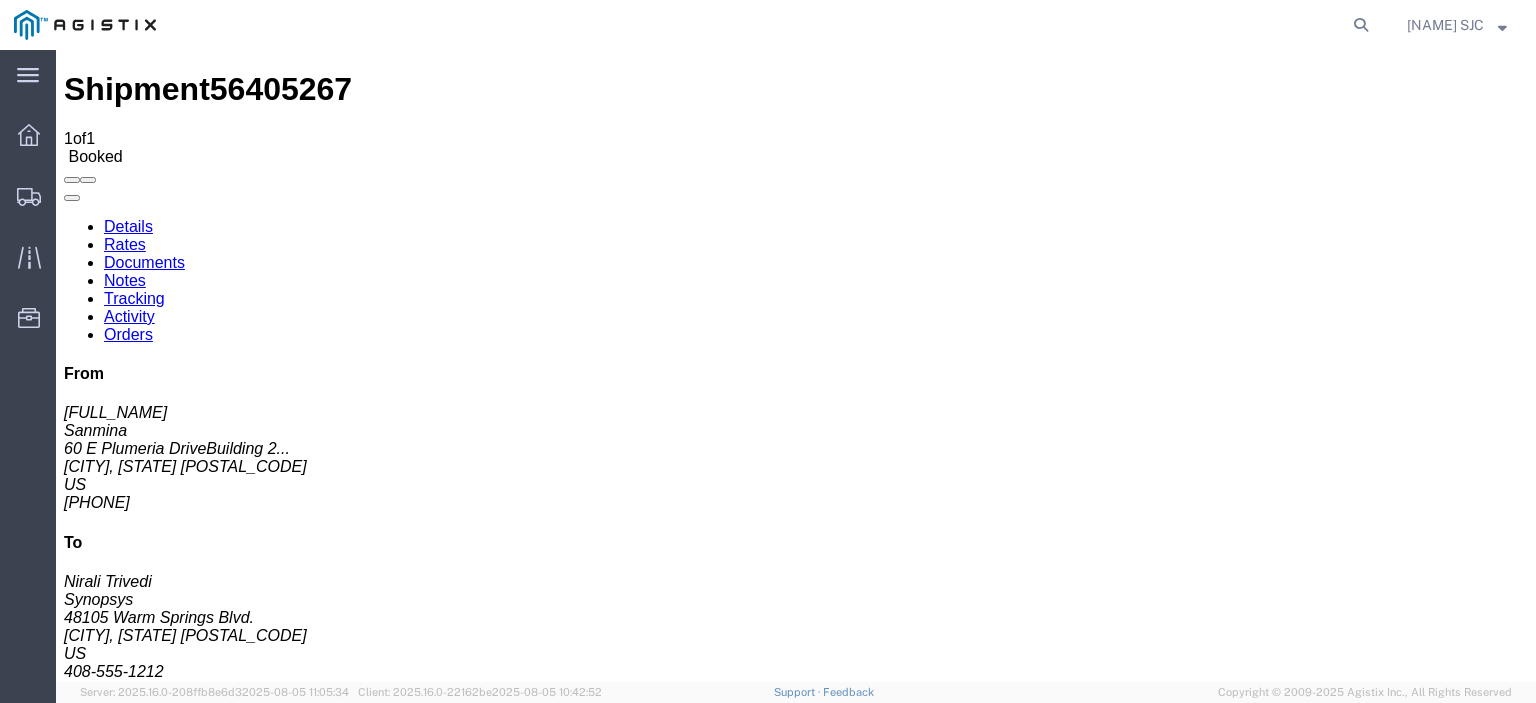 click on "Add New Tracking" at bounding box center [229, 1173] 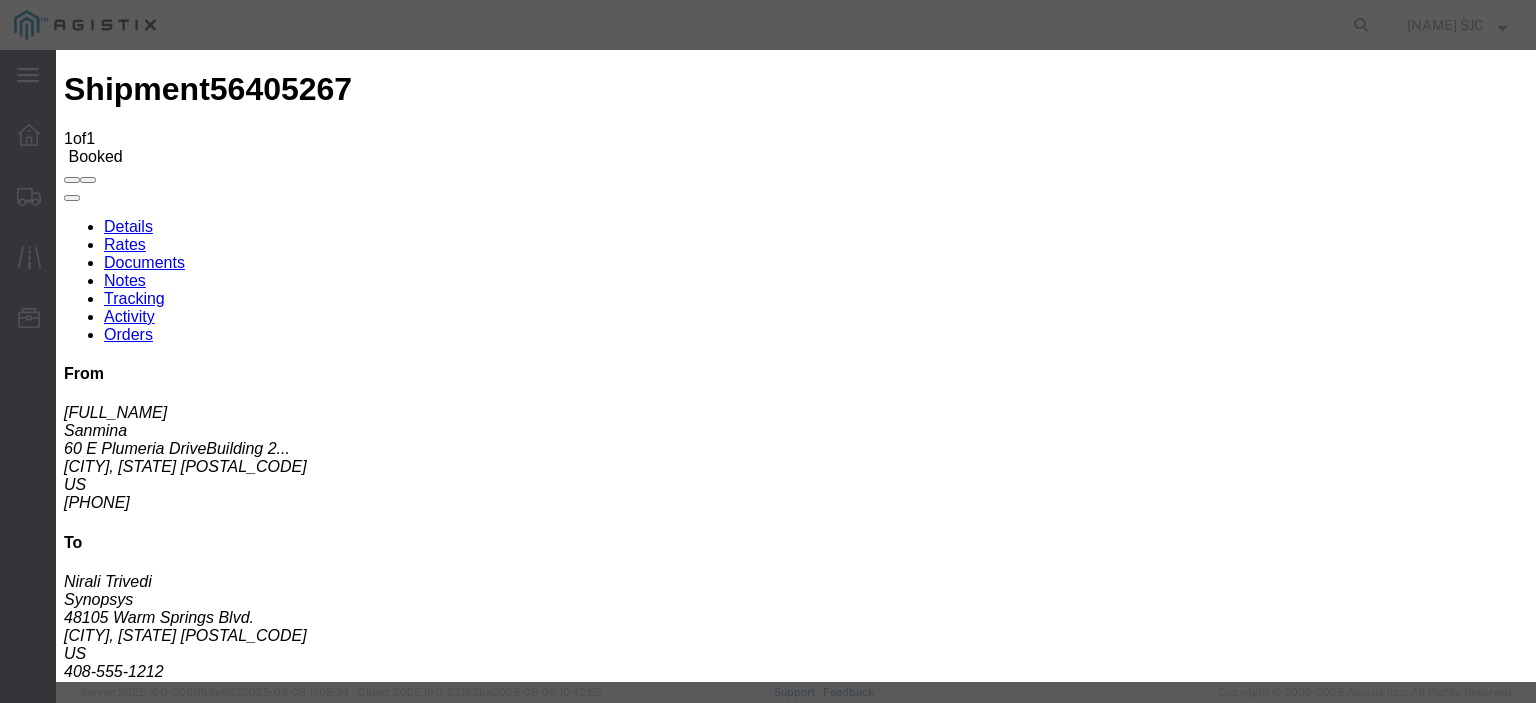 type on "08/05/2025" 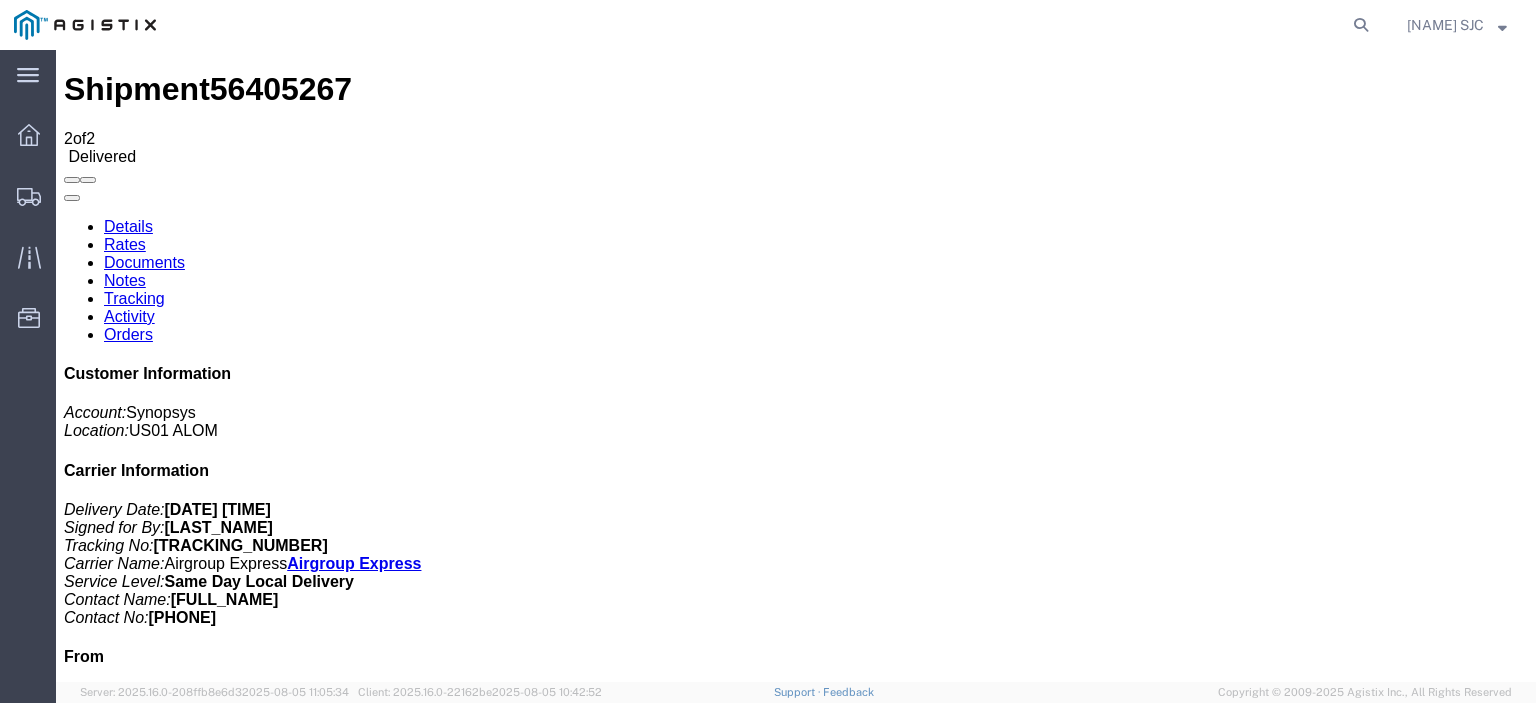 click on "Documents" at bounding box center [144, 262] 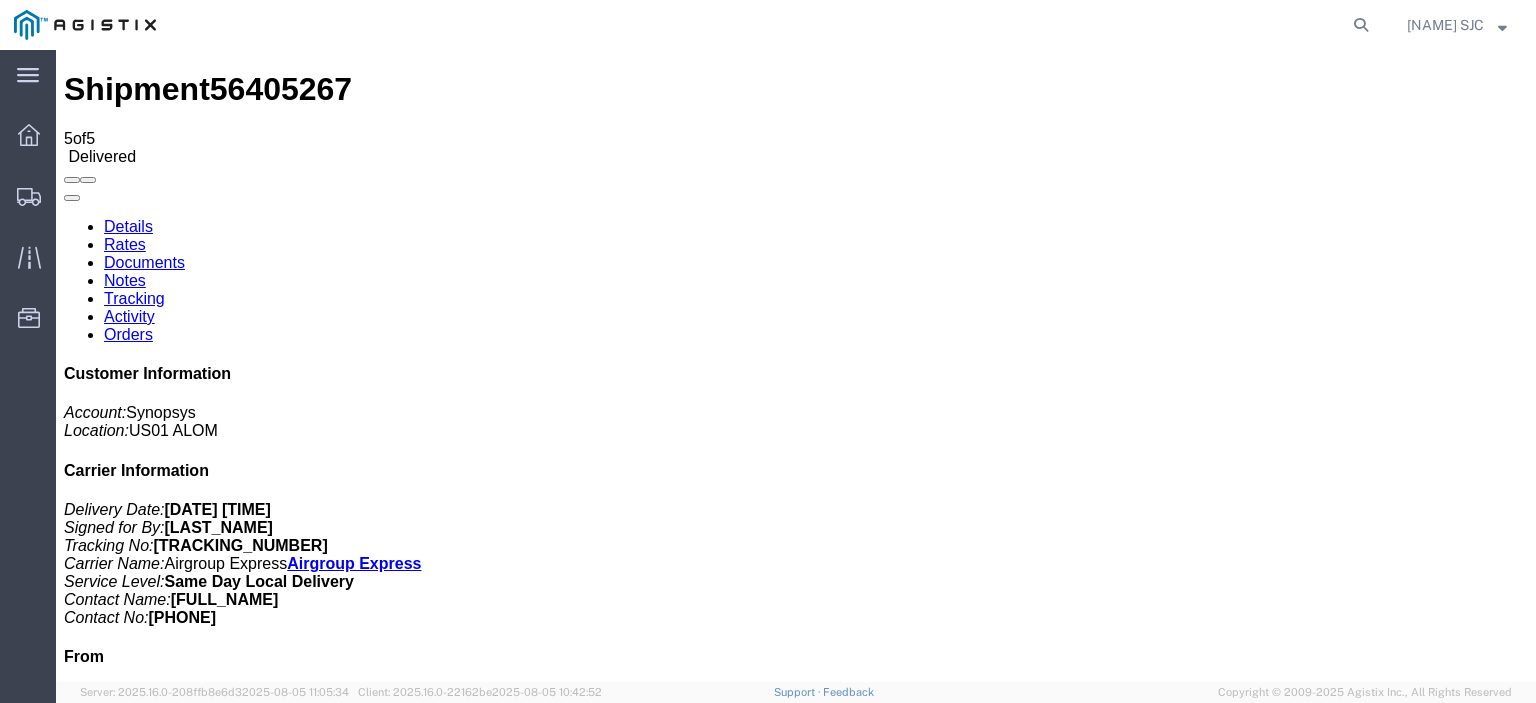 click on "Attach Documents" at bounding box center (126, 1153) 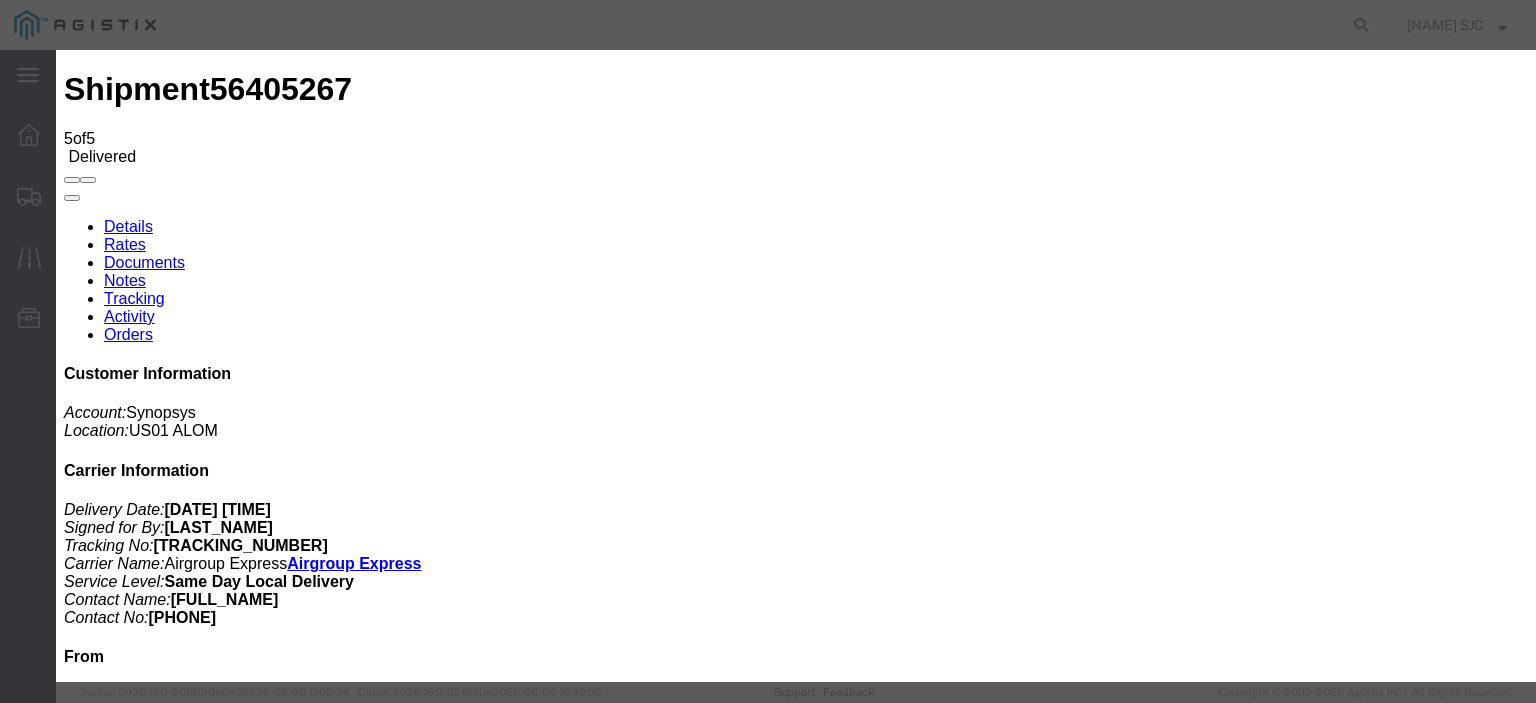 click on "Browse" at bounding box center [94, 1894] 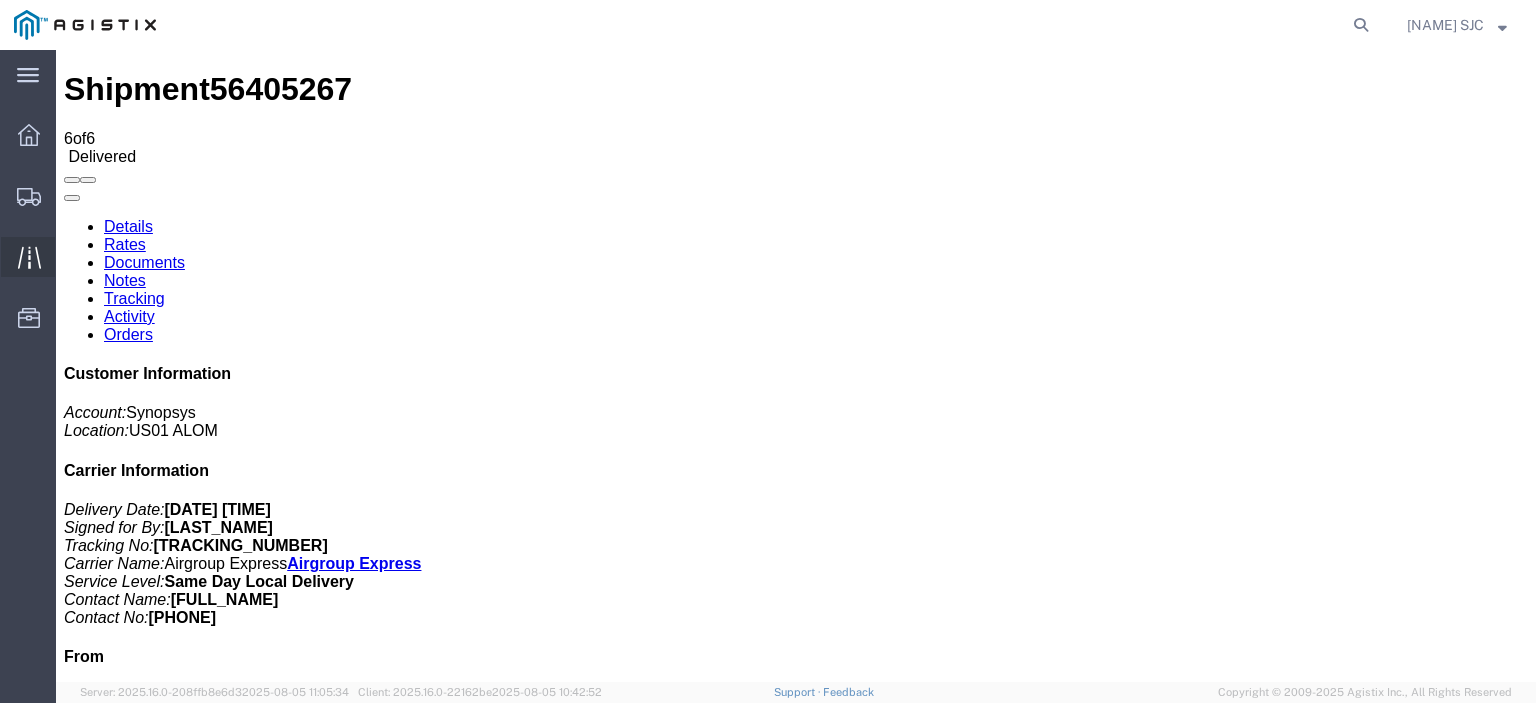 click 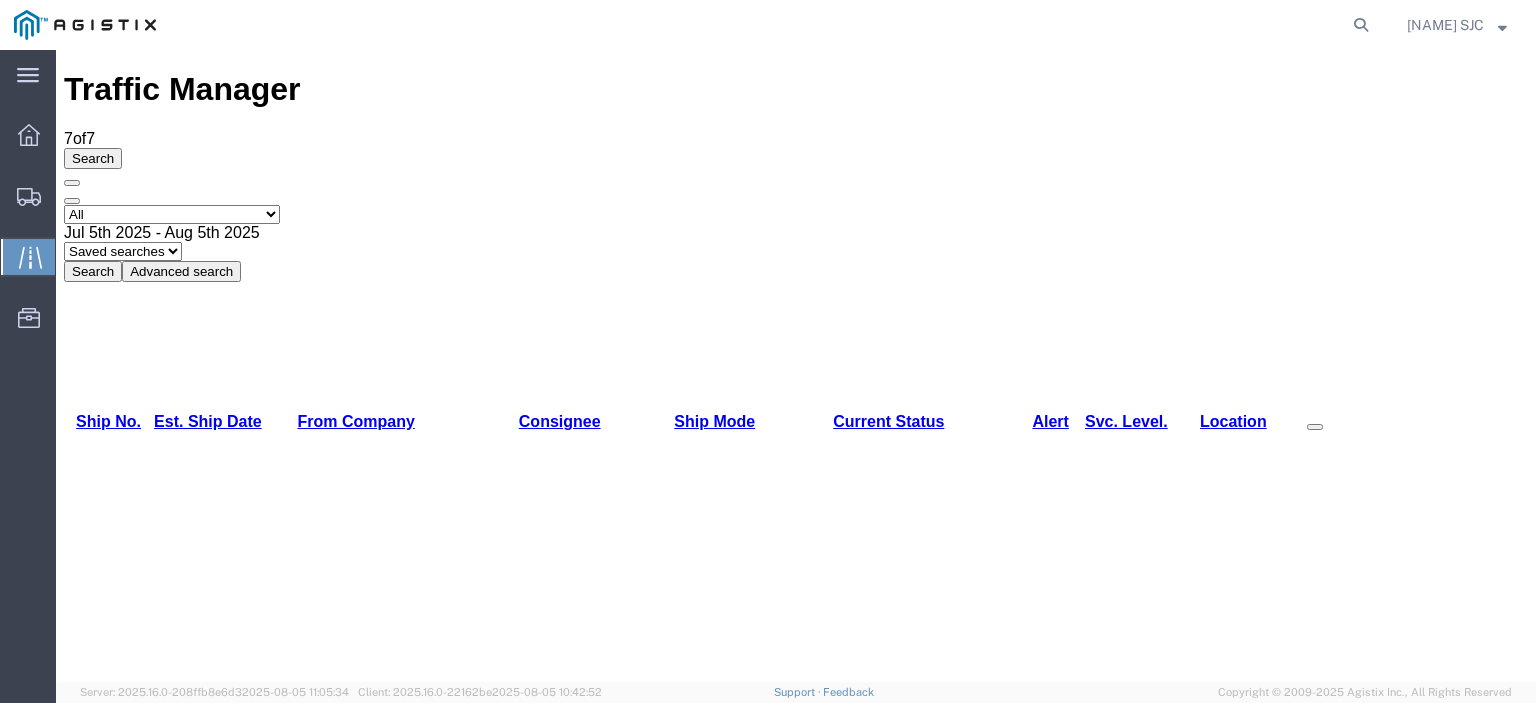 click on "56405531" at bounding box center [99, 890] 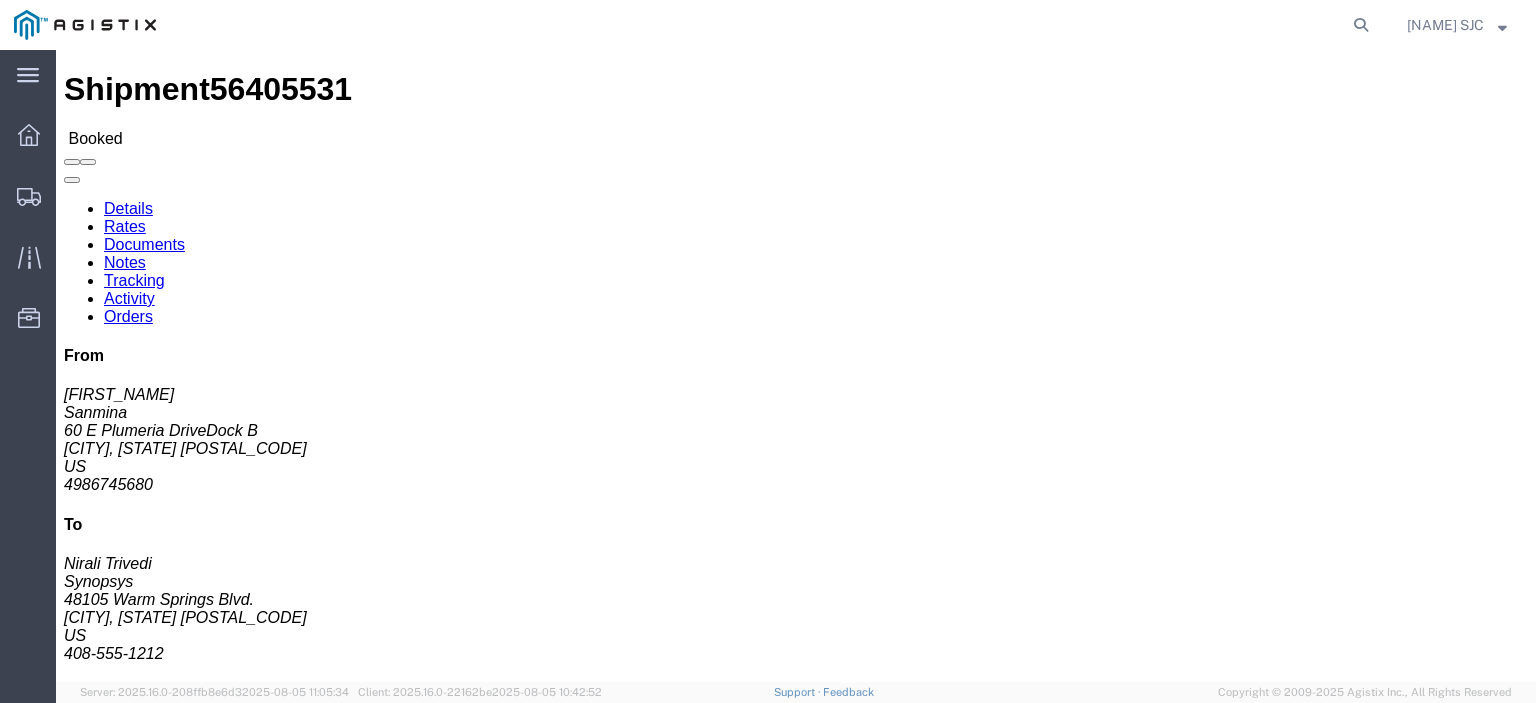 click on "Tracking" 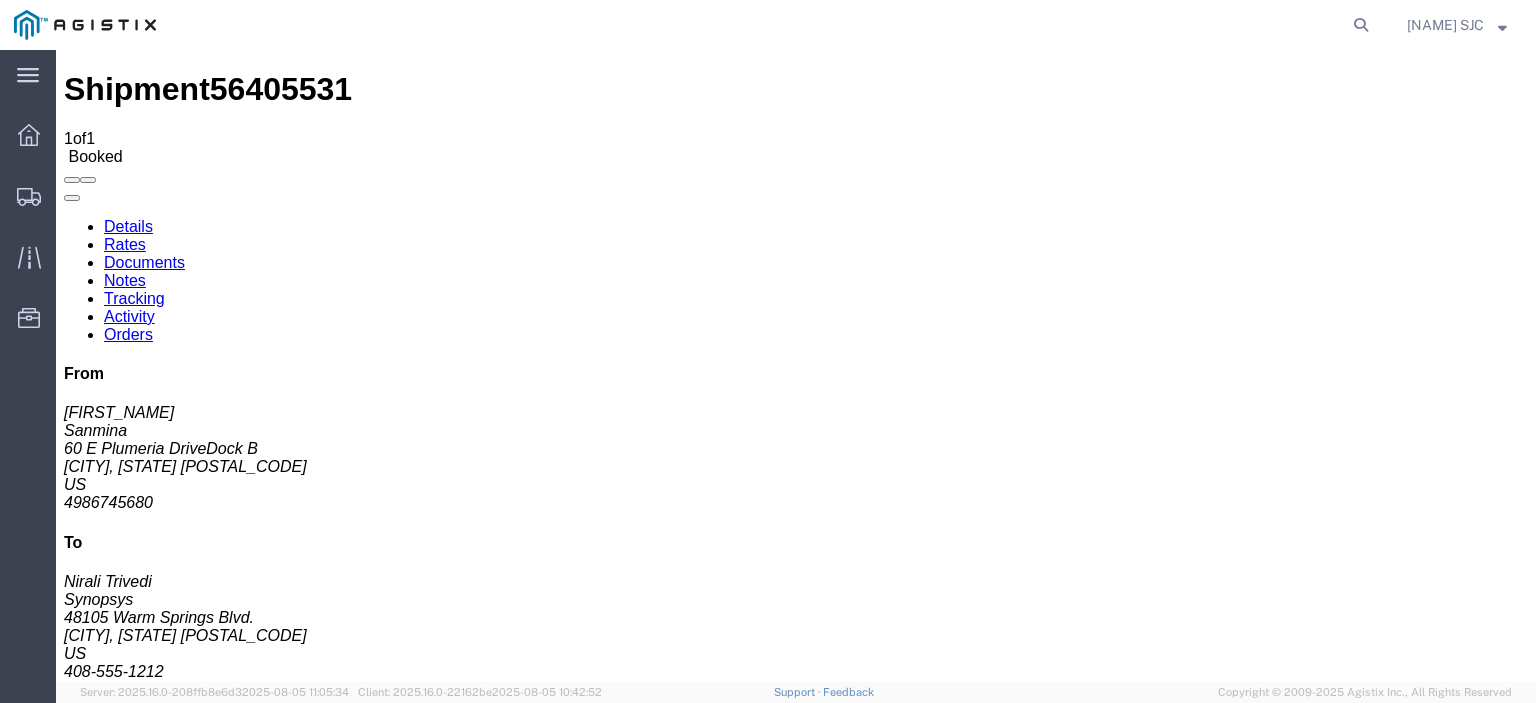 click on "Add New Tracking" at bounding box center (229, 1173) 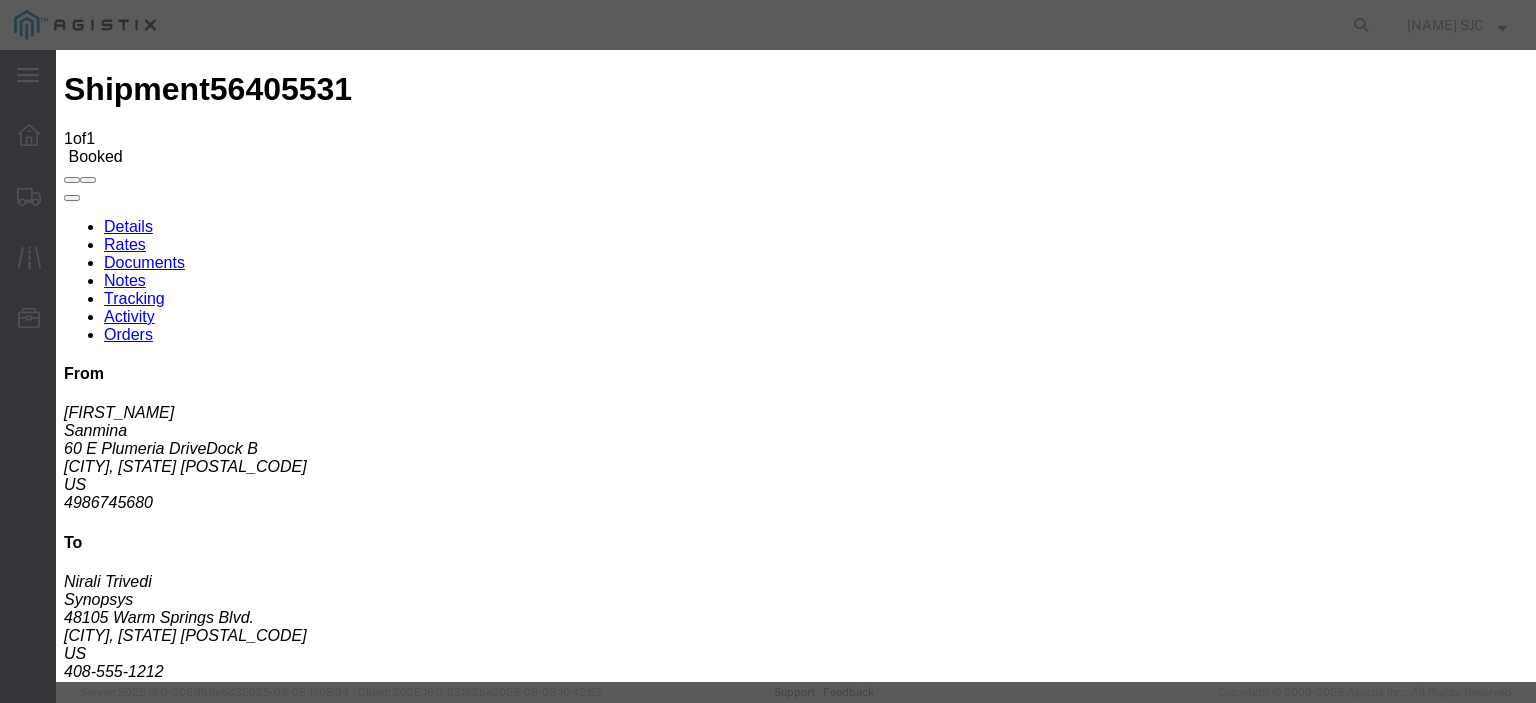 type on "08/05/2025" 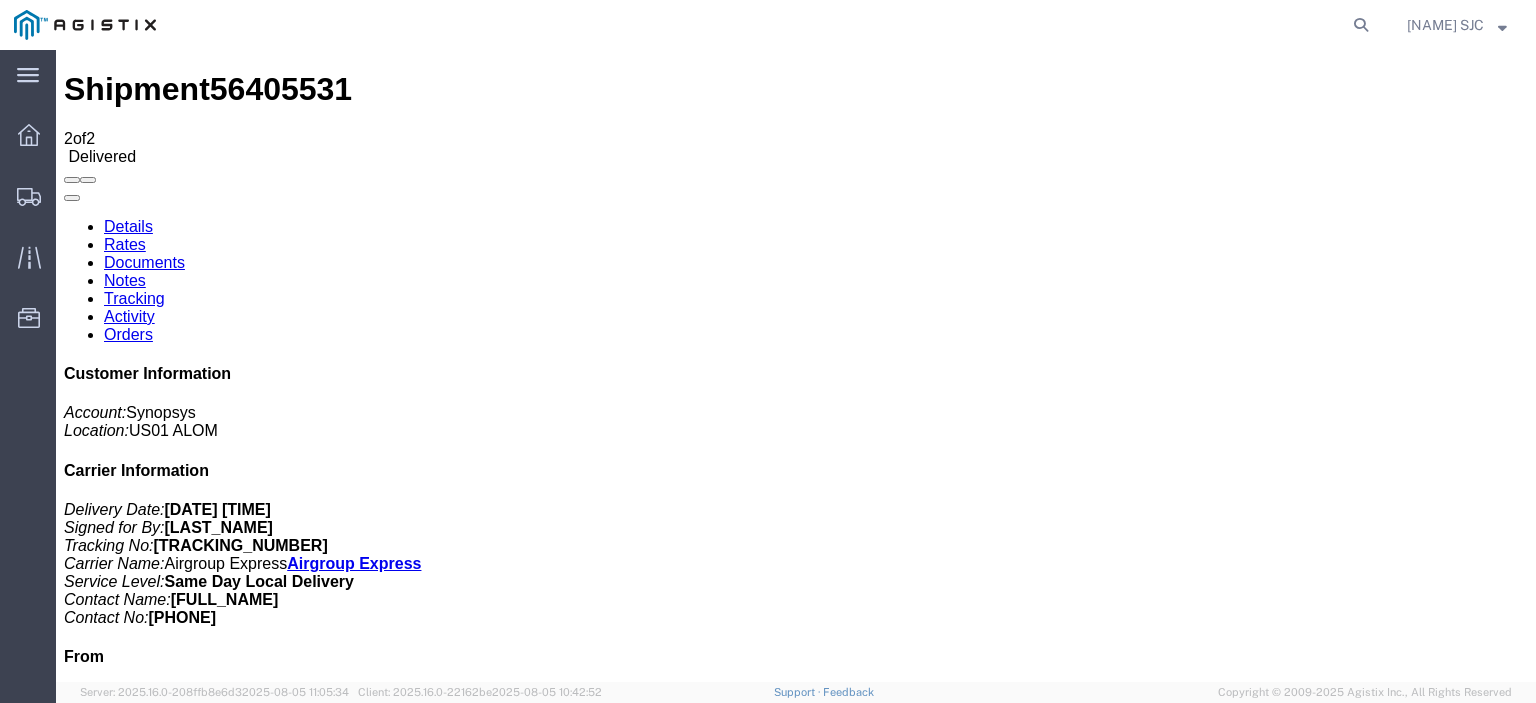click on "Documents" at bounding box center (144, 262) 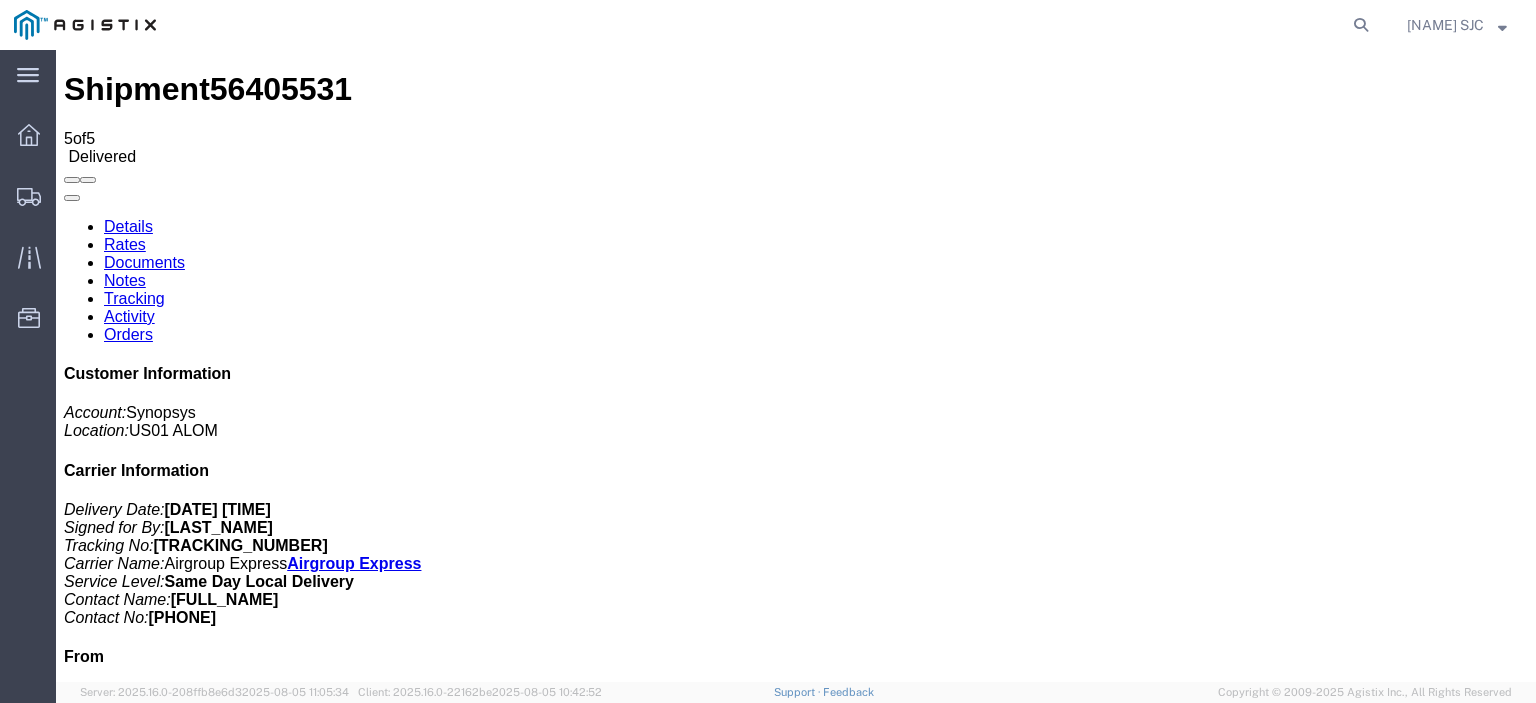 click on "Attach Documents" at bounding box center (126, 1153) 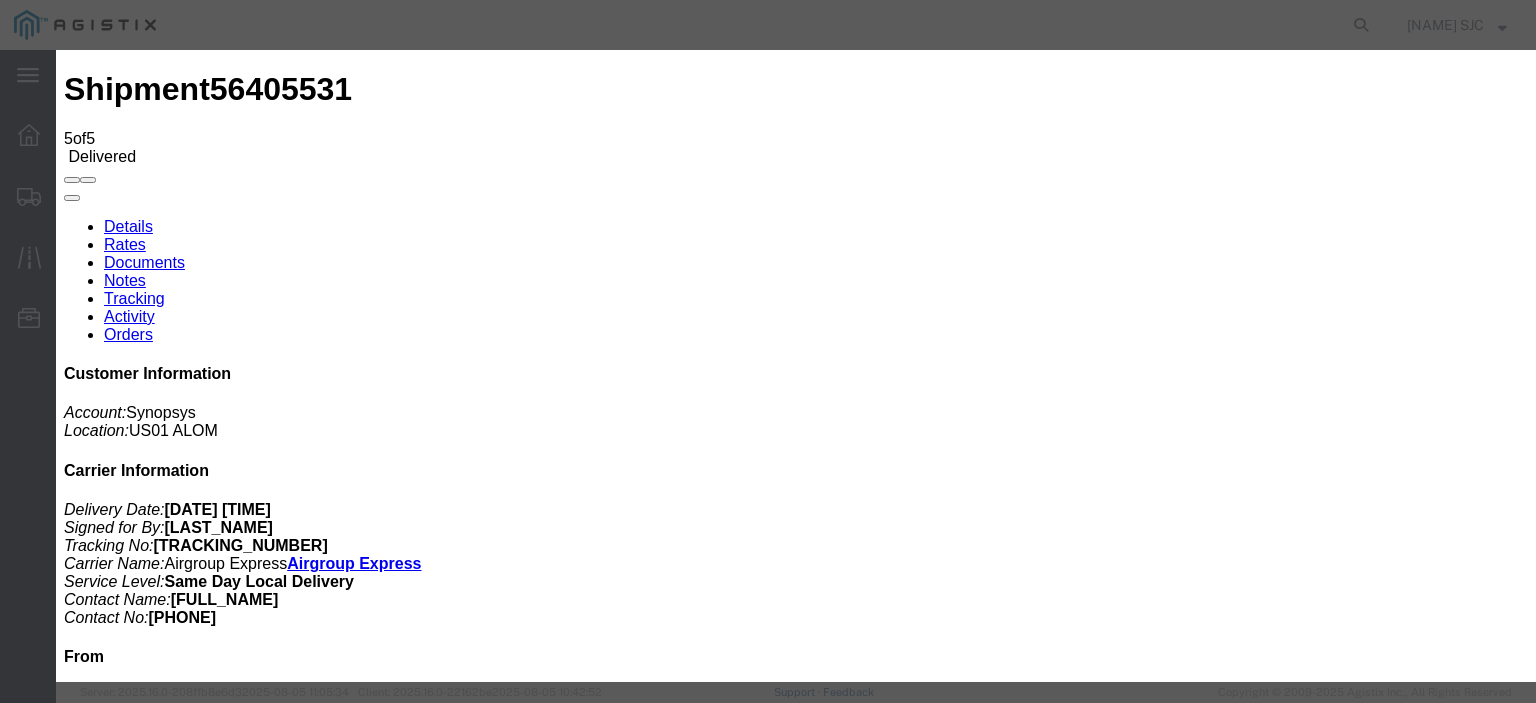 click on "Browse" at bounding box center [94, 1894] 